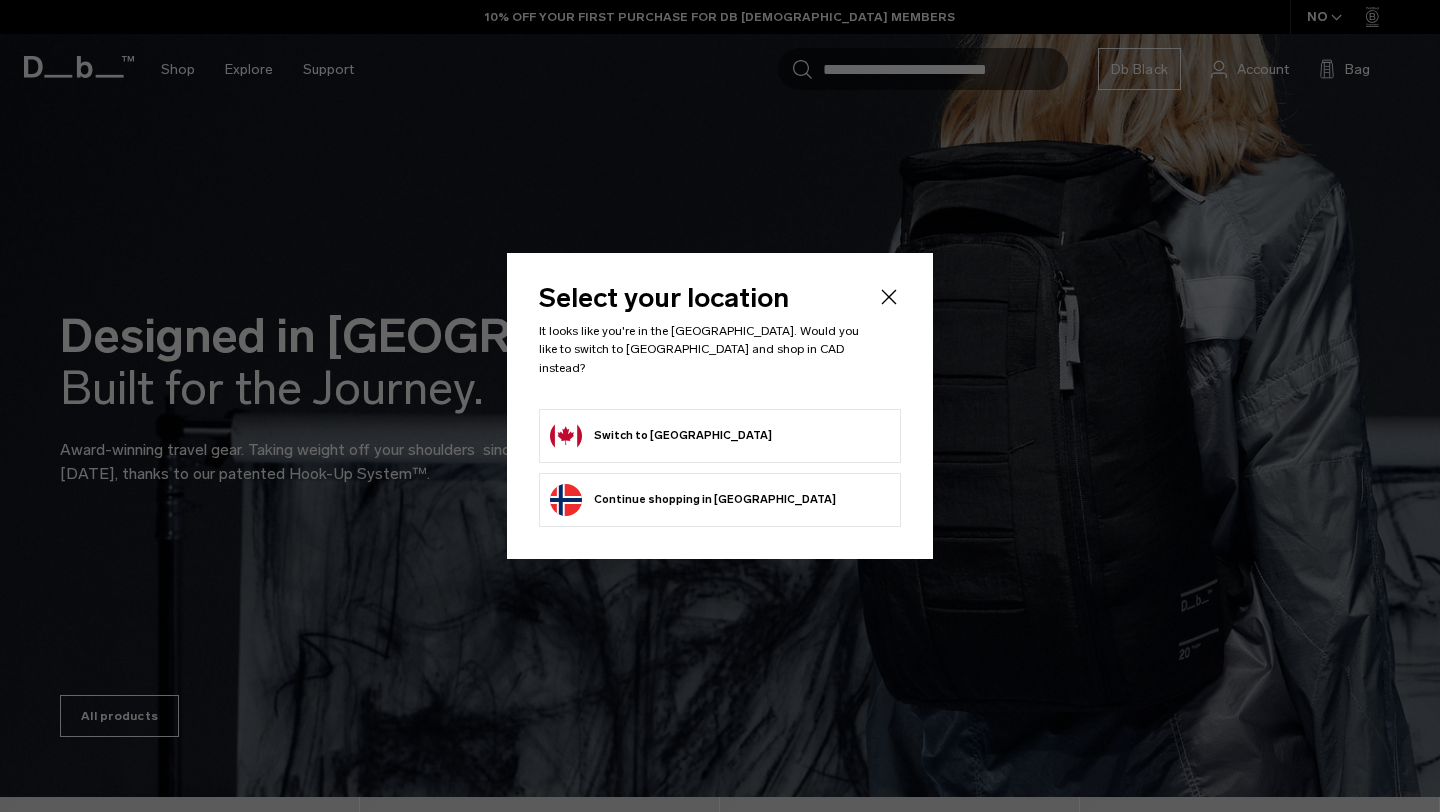 scroll, scrollTop: 0, scrollLeft: 0, axis: both 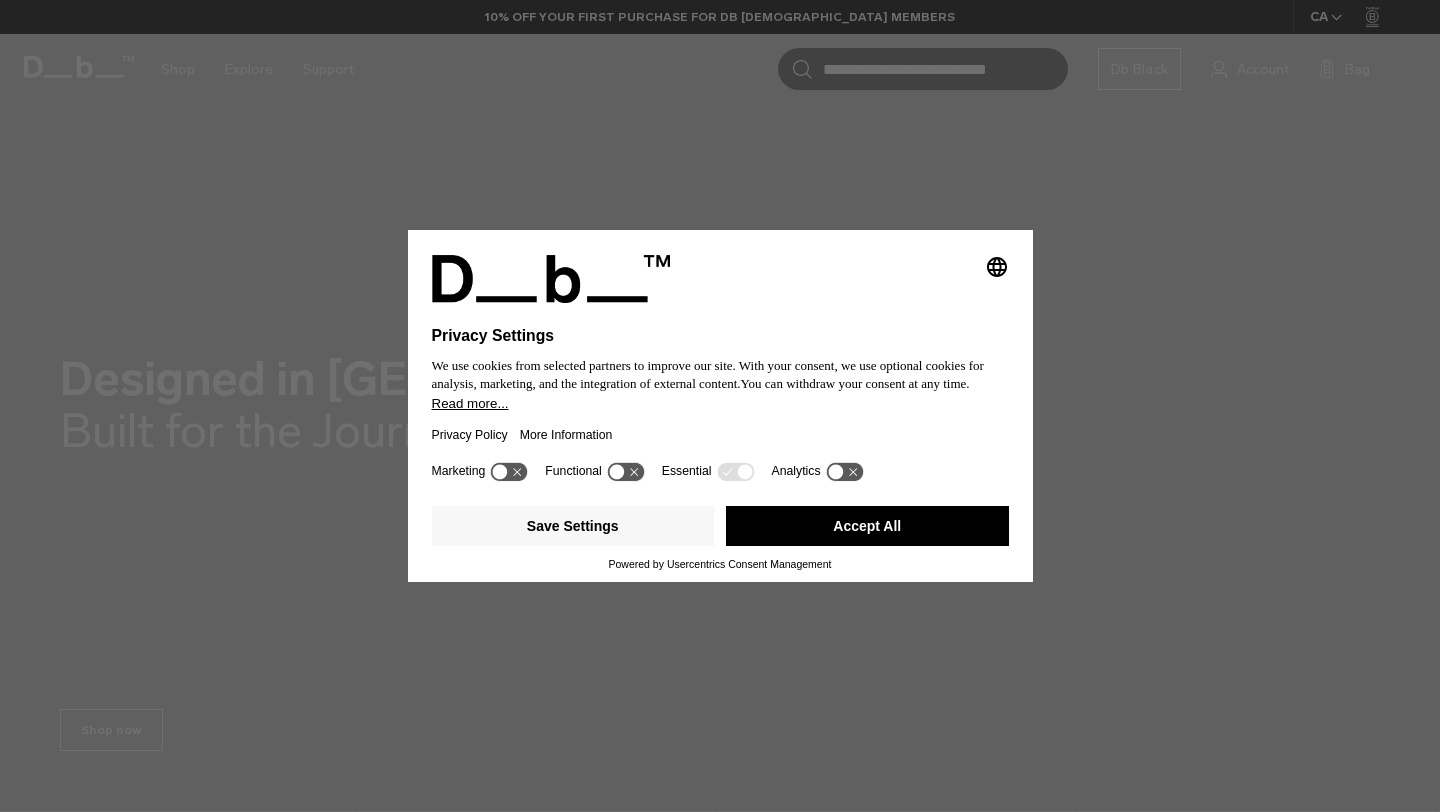 click on "Accept All" at bounding box center (867, 526) 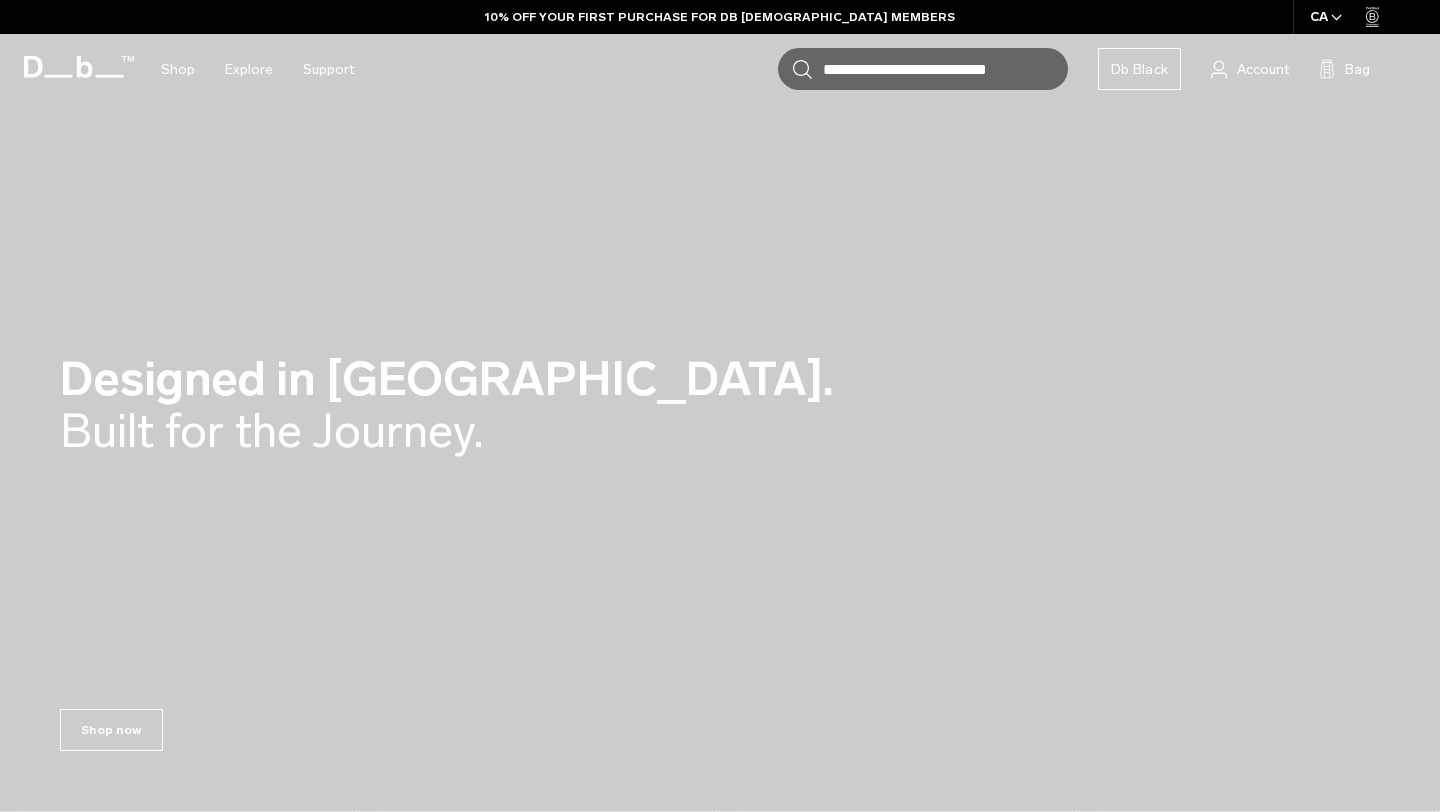 scroll, scrollTop: 0, scrollLeft: 0, axis: both 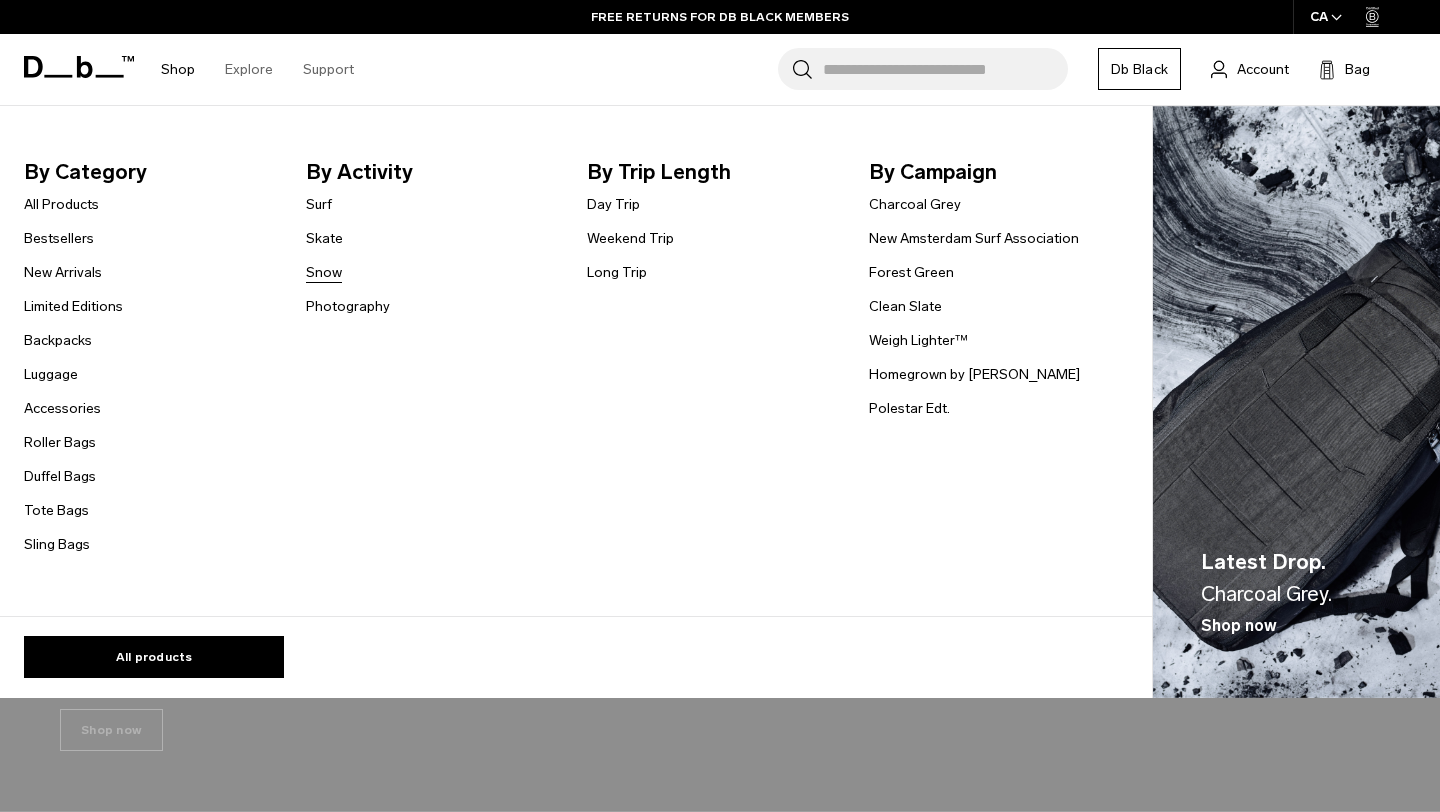 click on "Snow" at bounding box center (324, 272) 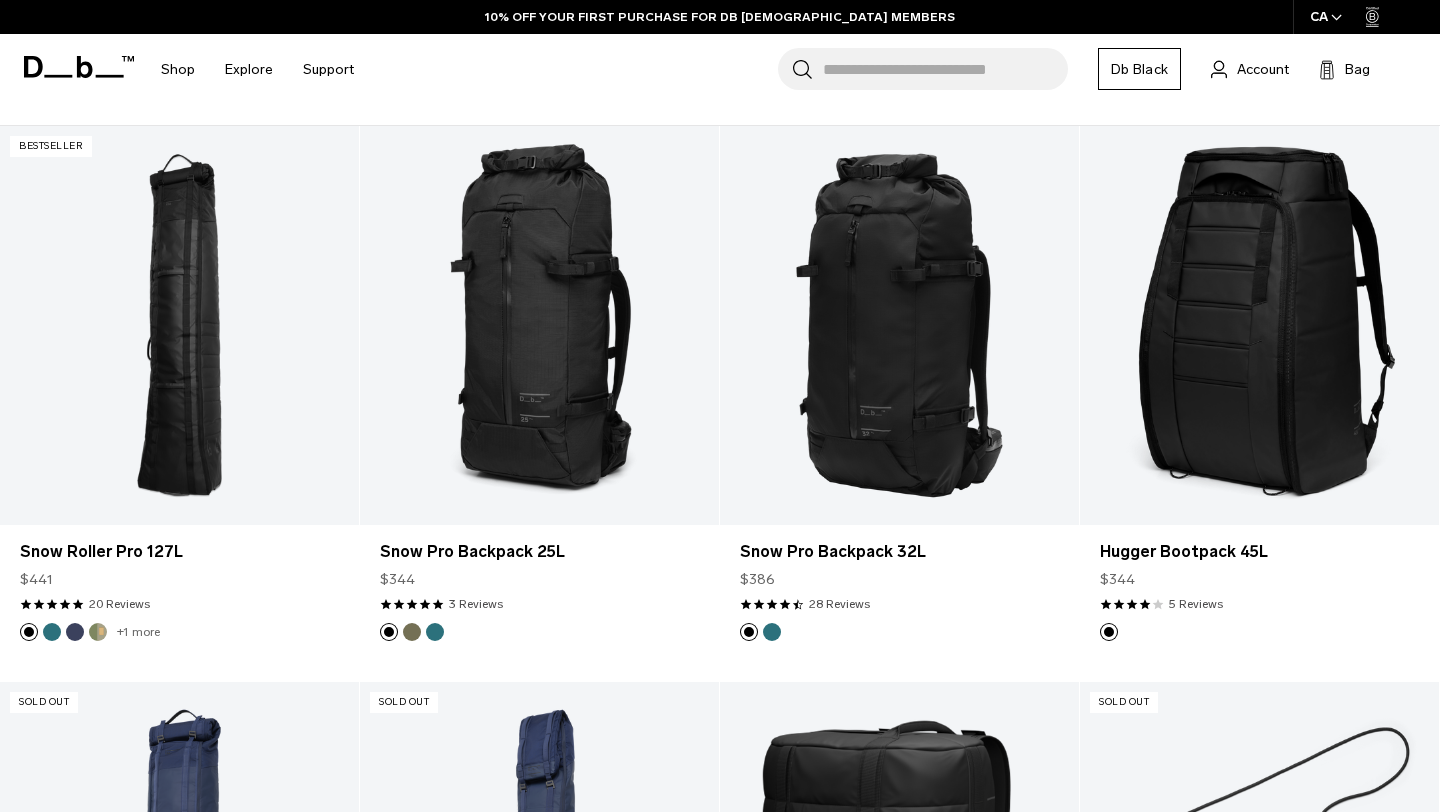 scroll, scrollTop: 0, scrollLeft: 0, axis: both 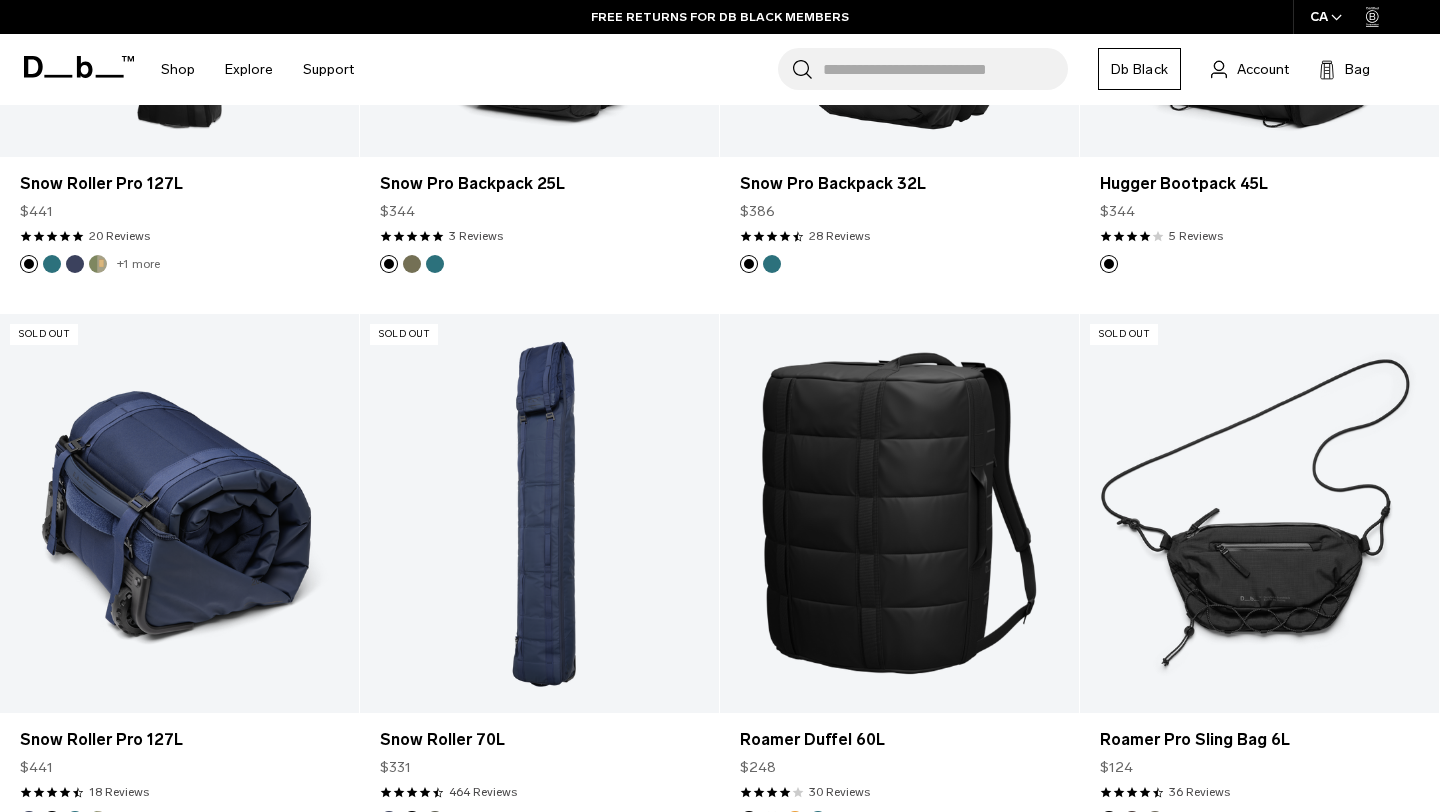 click at bounding box center [179, 513] 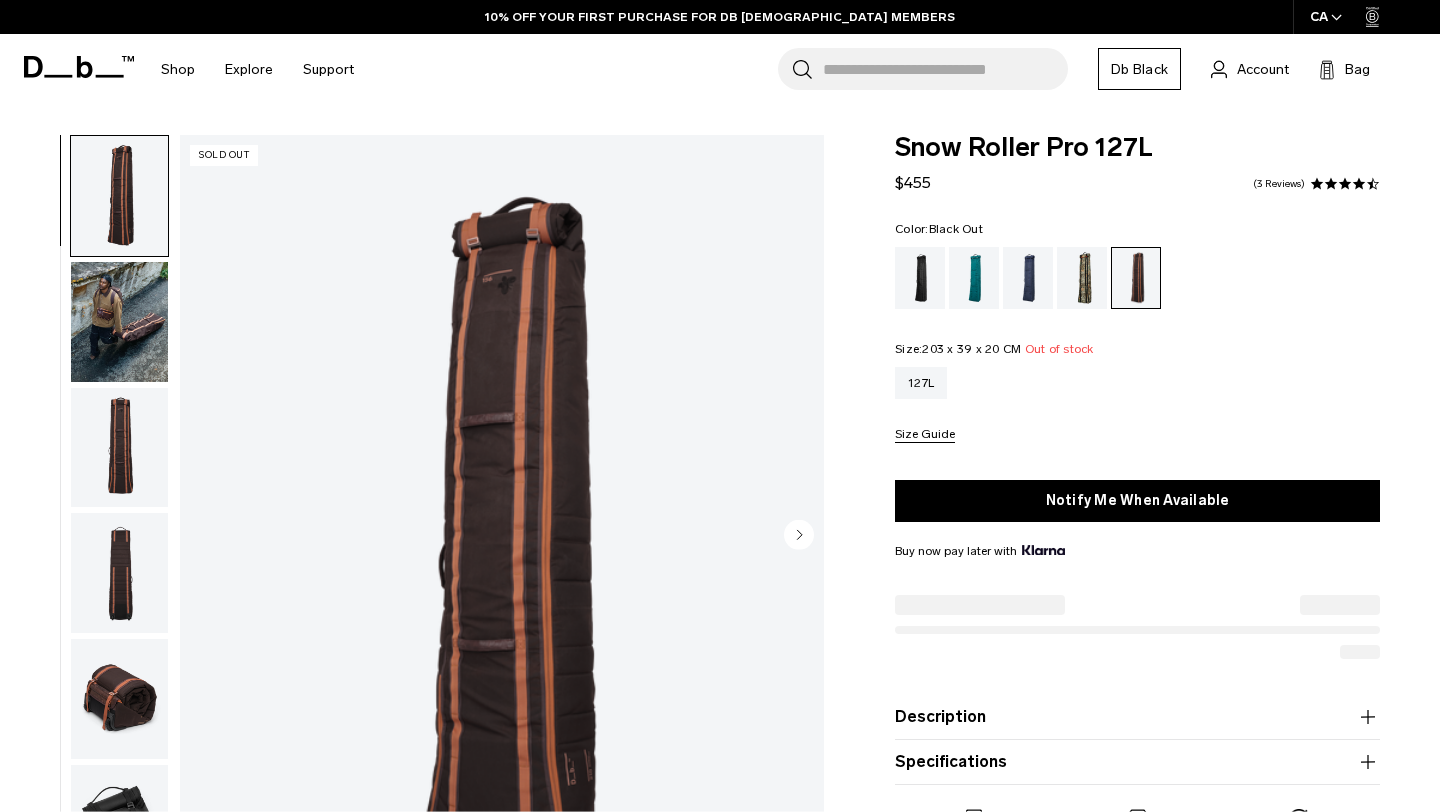 scroll, scrollTop: 59, scrollLeft: 0, axis: vertical 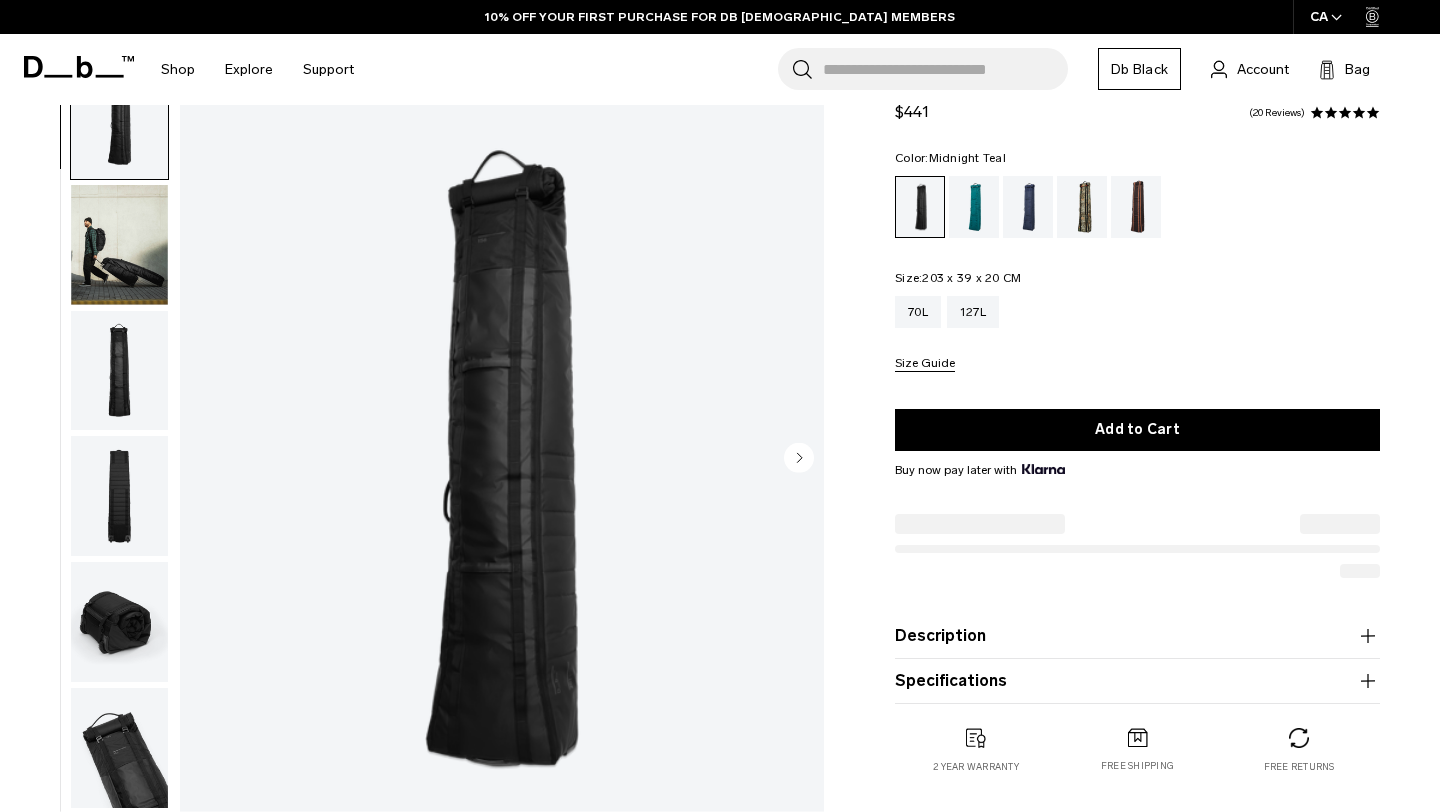click at bounding box center [974, 207] 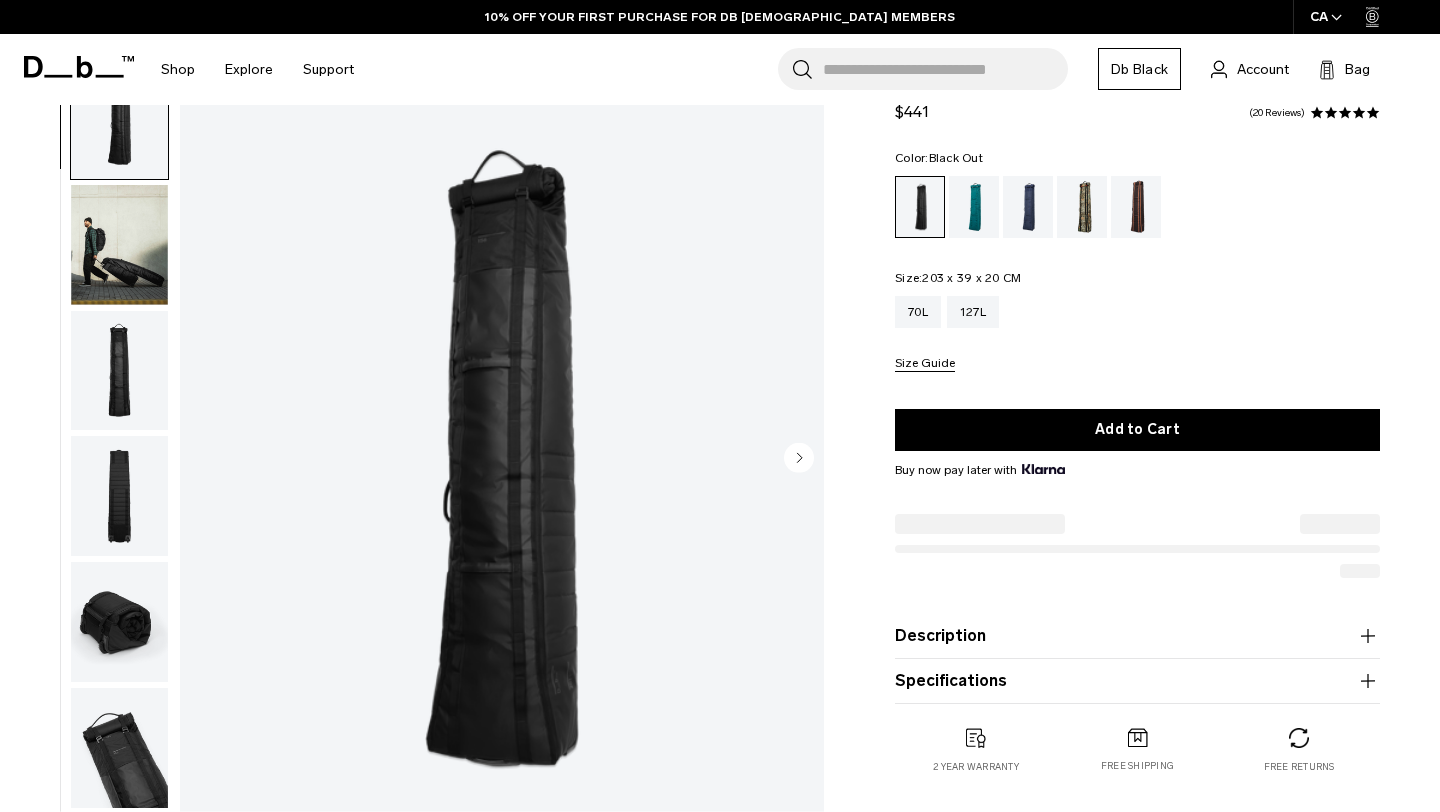 scroll, scrollTop: 0, scrollLeft: 0, axis: both 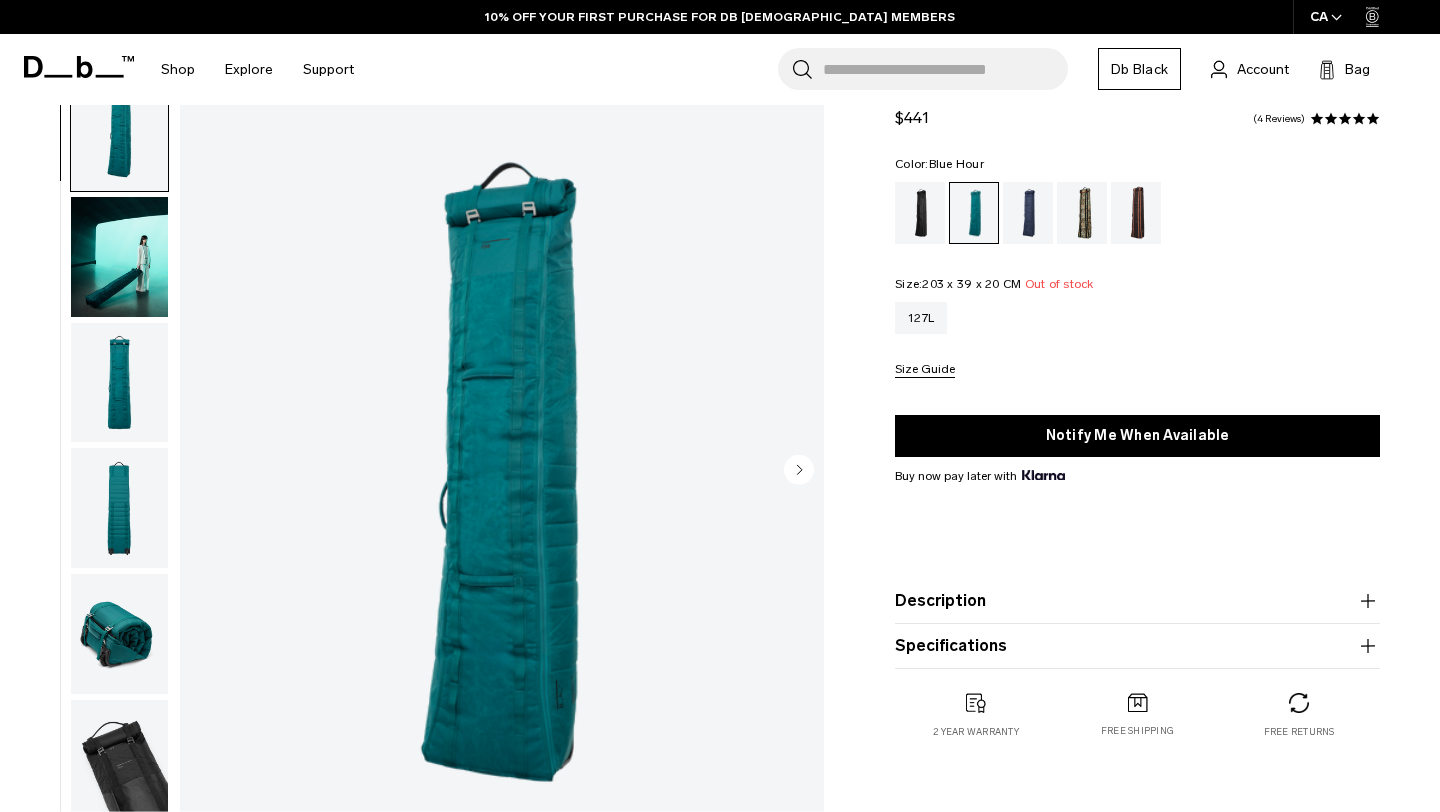 click at bounding box center [1028, 213] 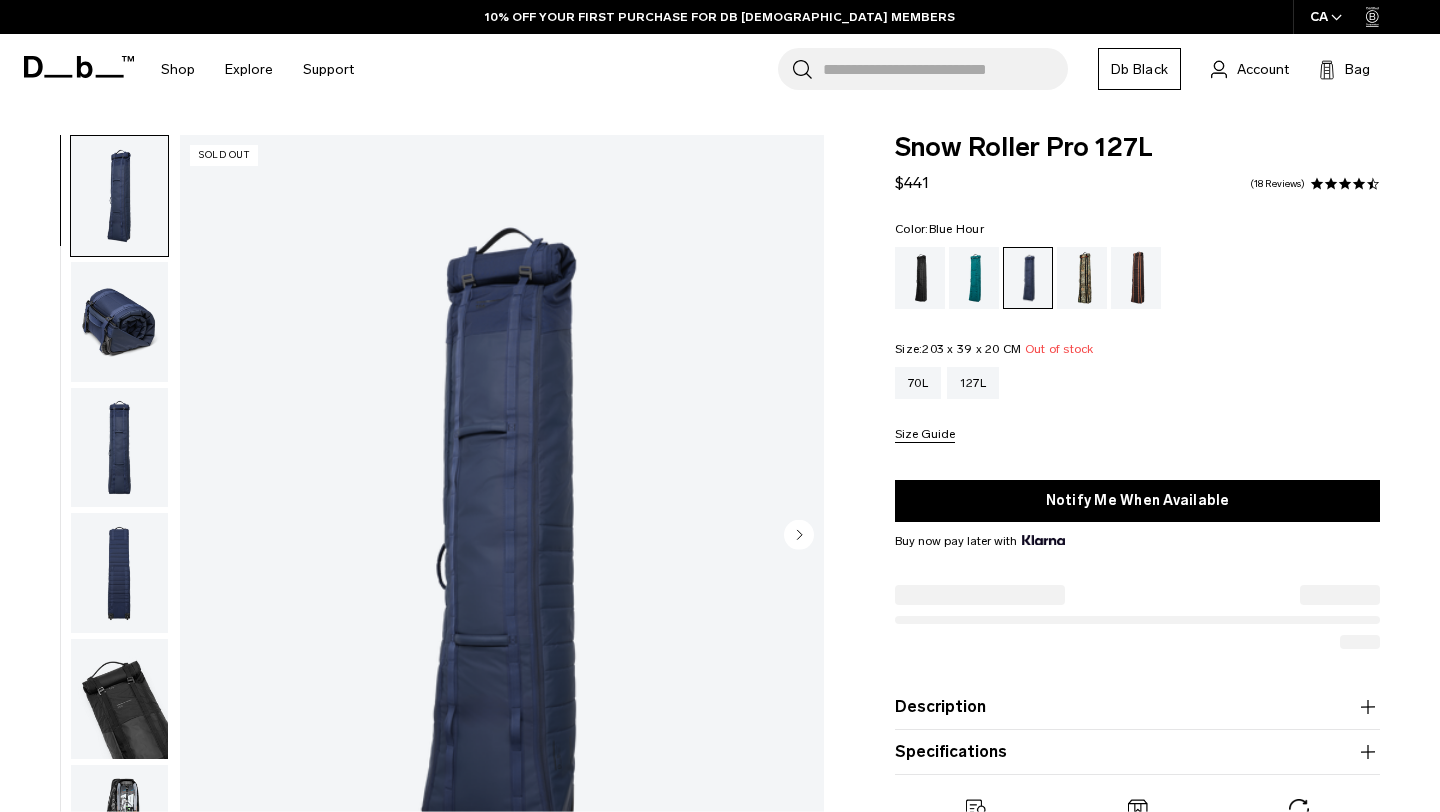 scroll, scrollTop: 0, scrollLeft: 0, axis: both 